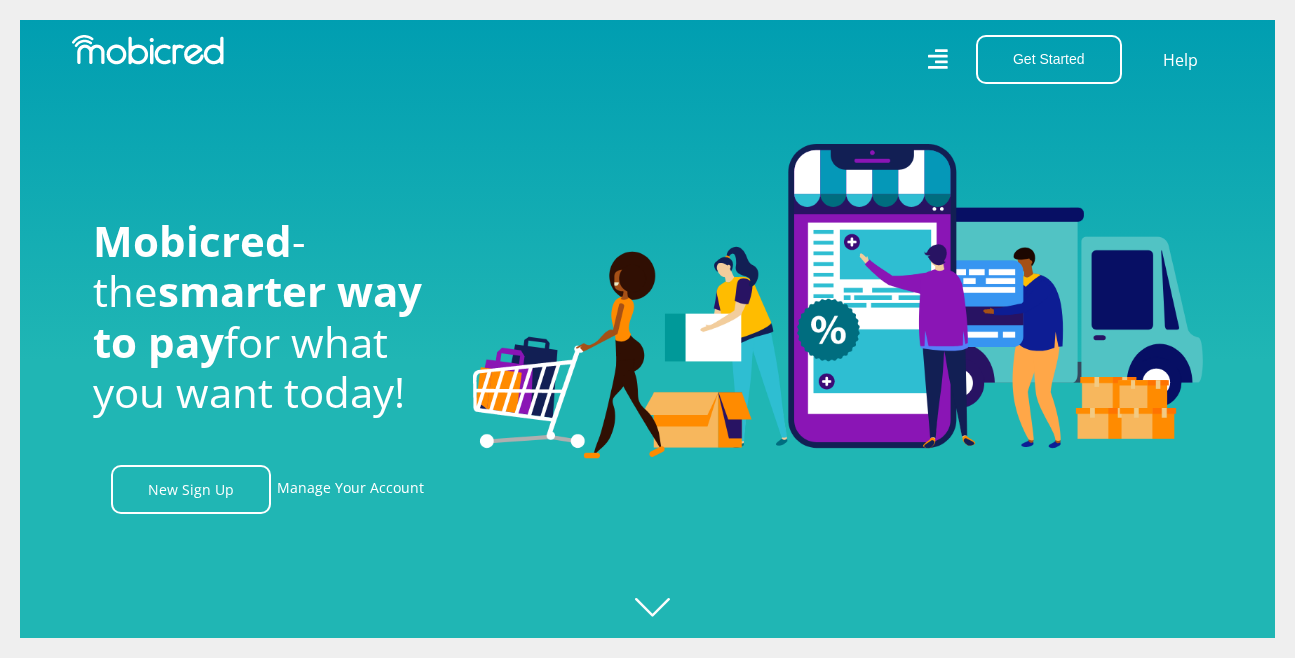 scroll, scrollTop: 0, scrollLeft: 0, axis: both 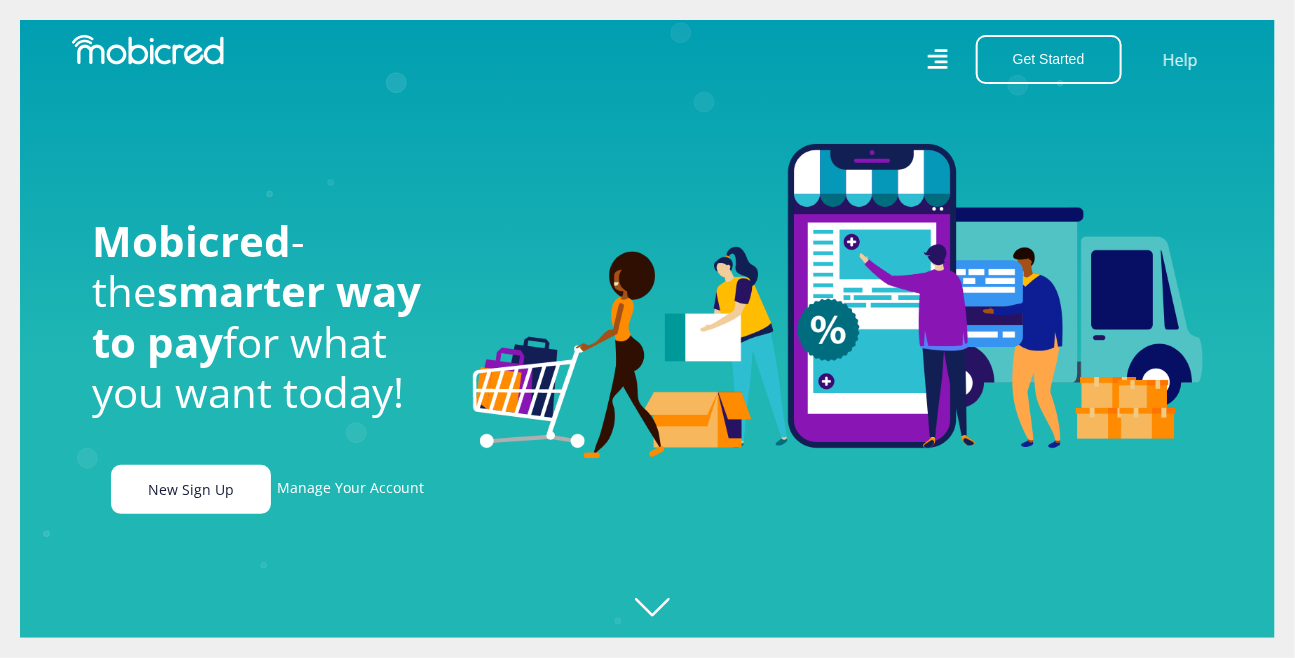 click on "New Sign Up" at bounding box center [191, 489] 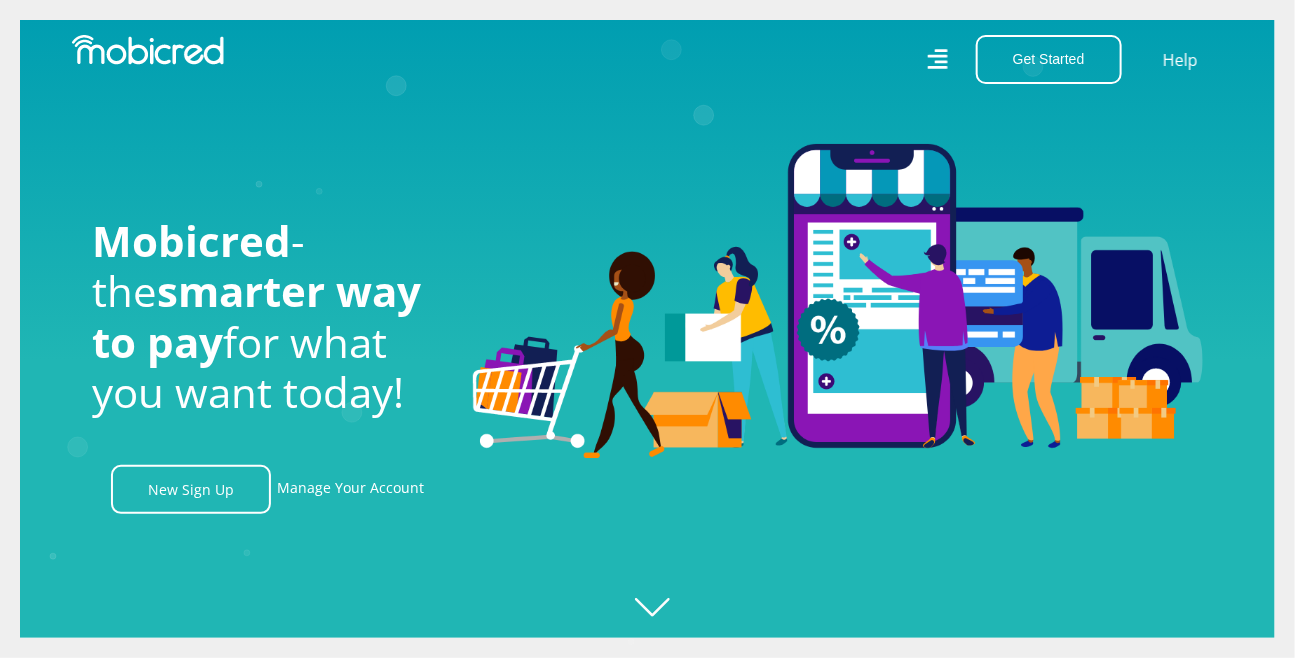 scroll, scrollTop: 0, scrollLeft: 2102, axis: horizontal 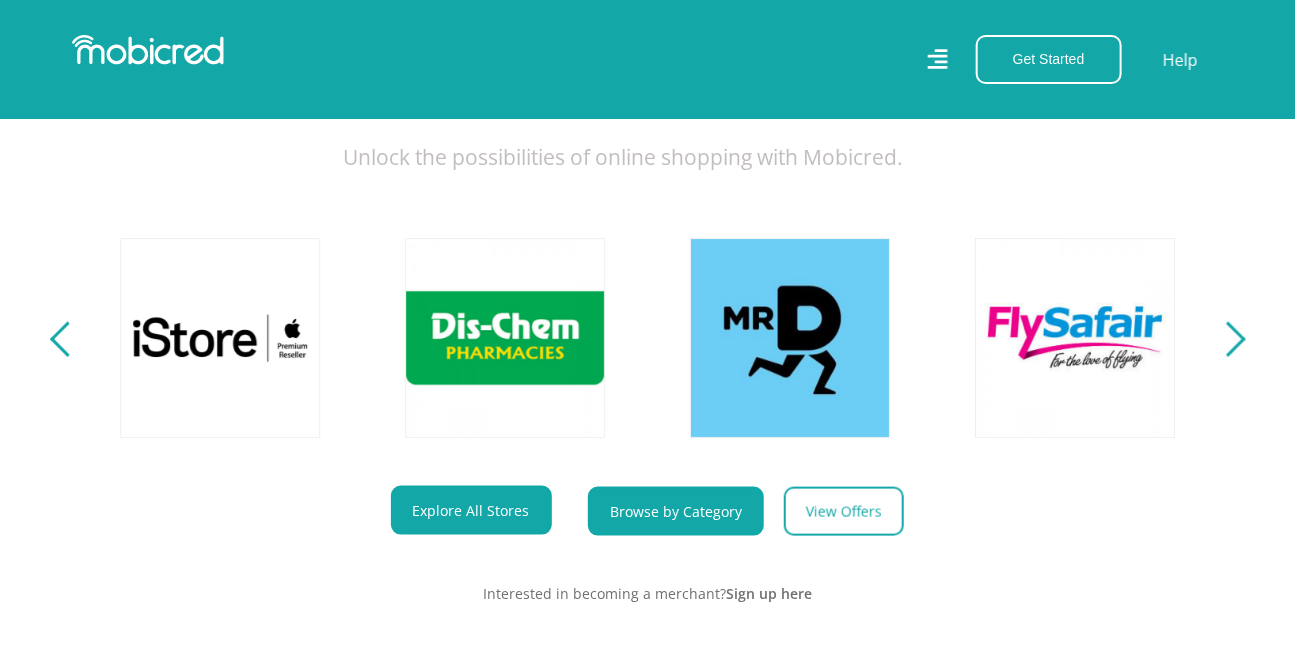 click on "Browse by
Category" at bounding box center (676, 511) 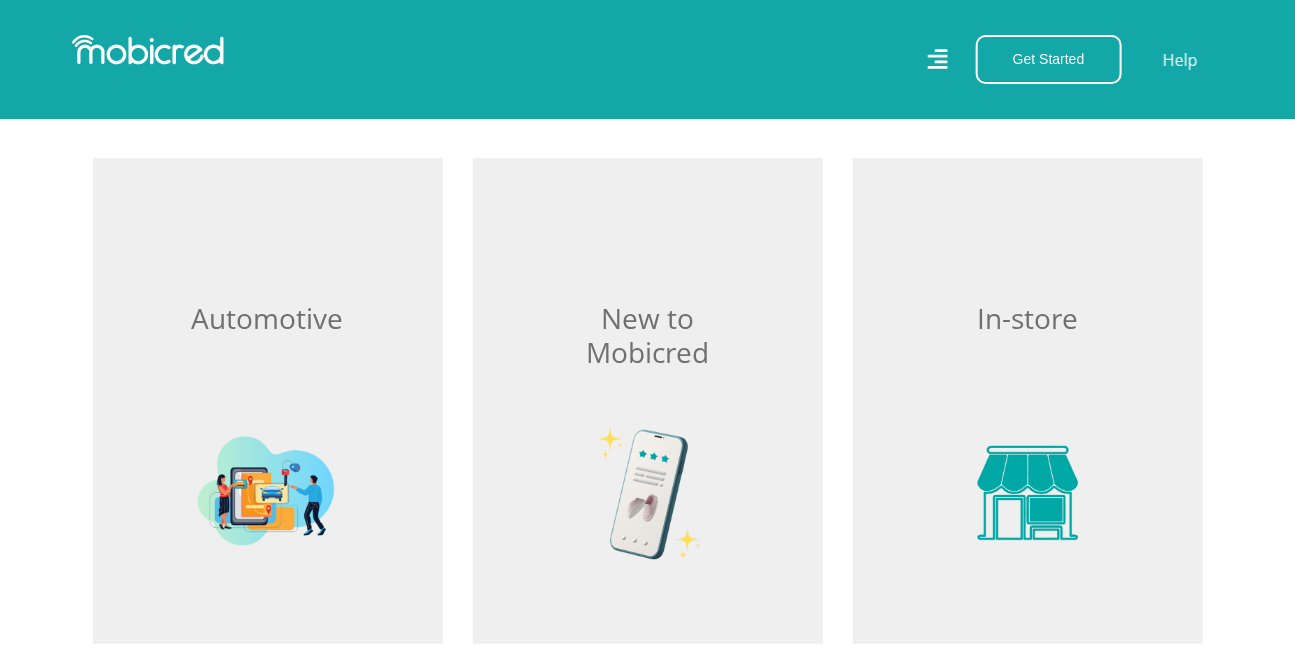 scroll, scrollTop: 2727, scrollLeft: 0, axis: vertical 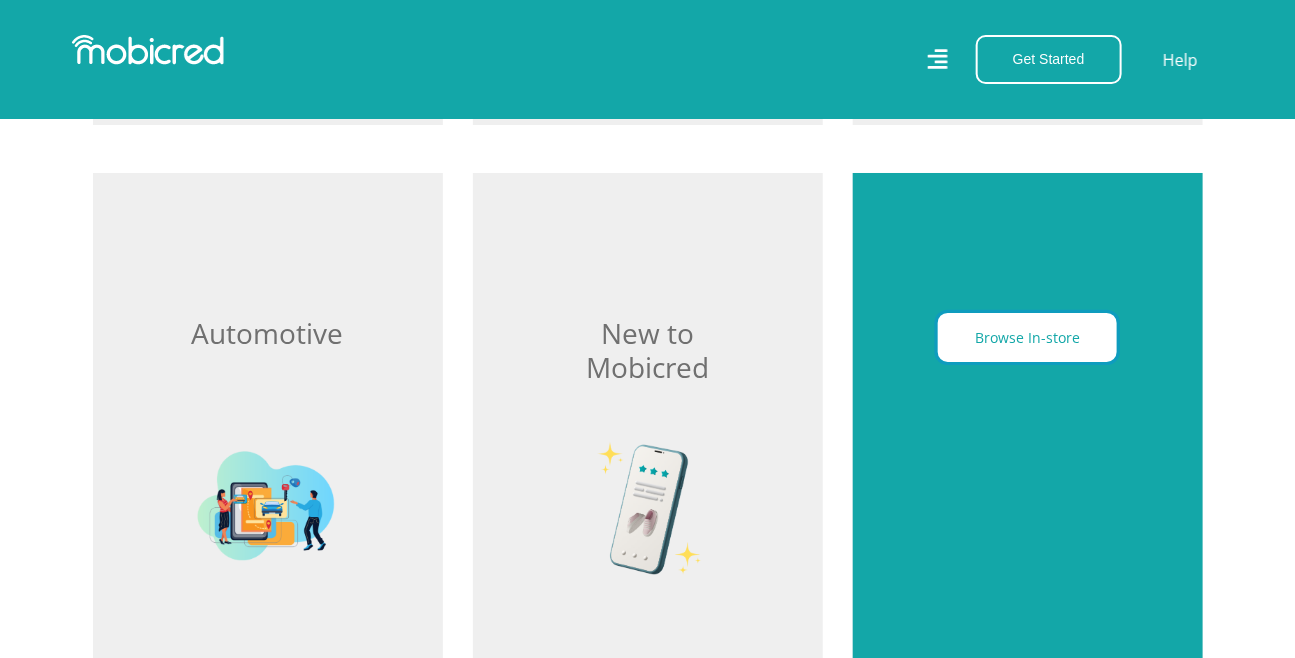 click on "Browse In-store" at bounding box center (1027, 337) 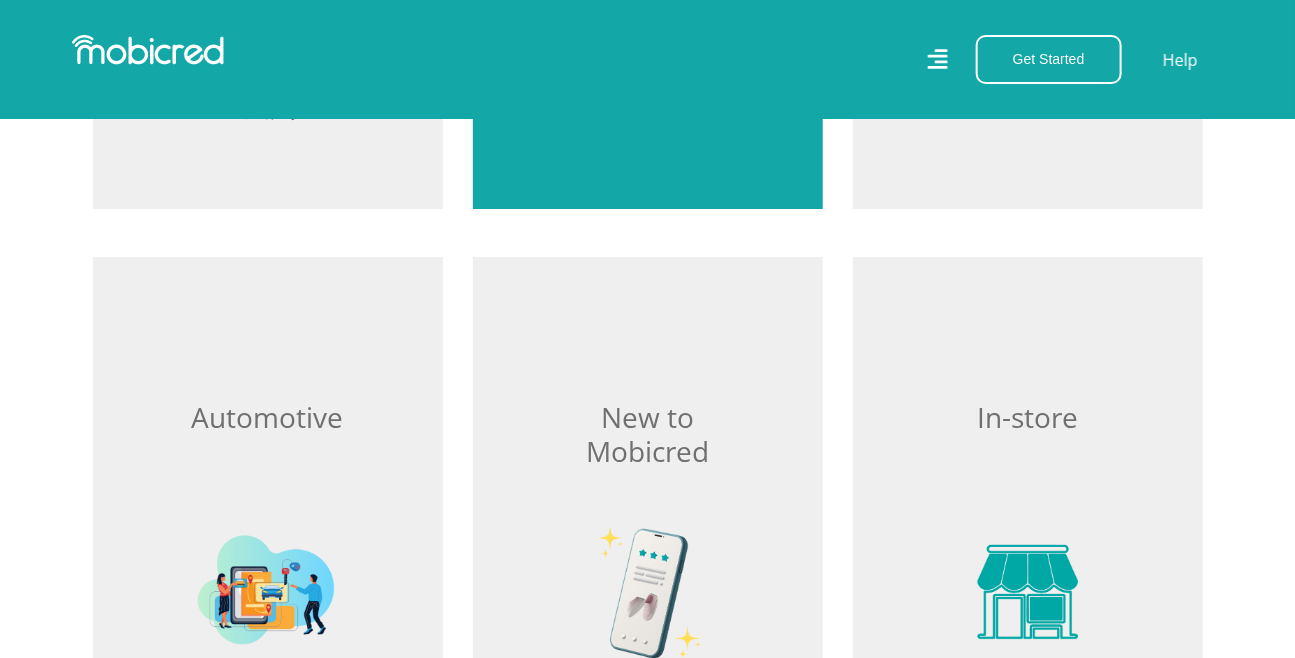 scroll, scrollTop: 2818, scrollLeft: 0, axis: vertical 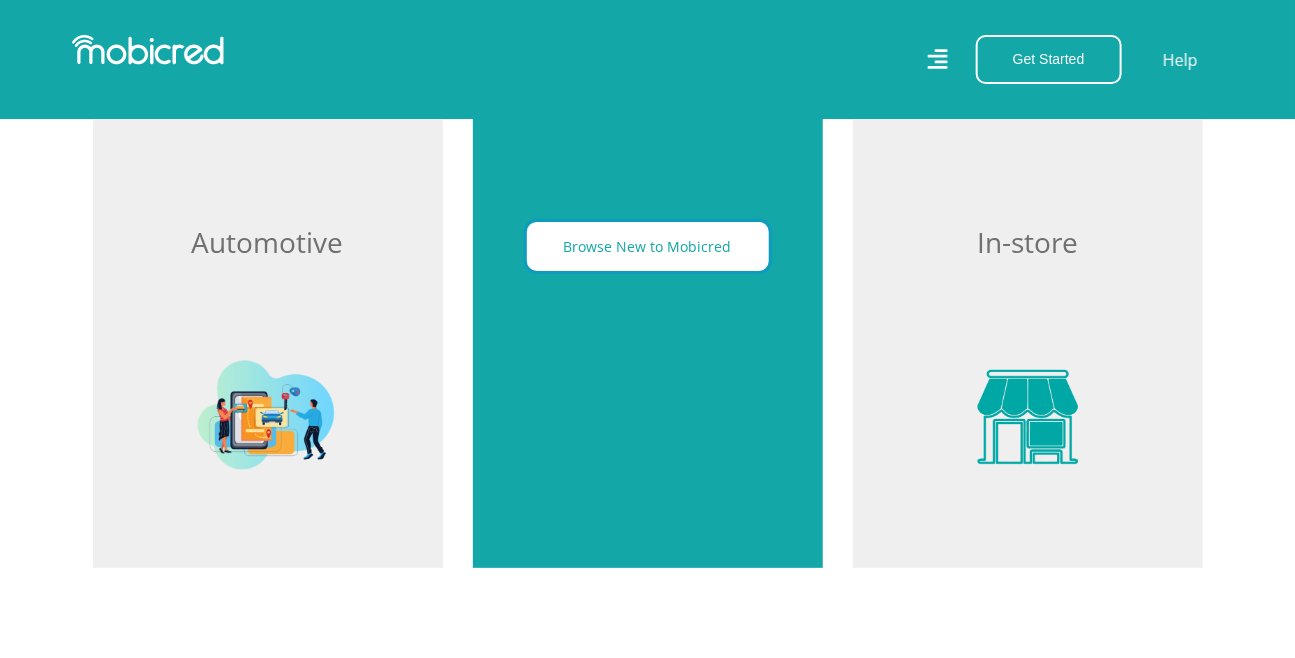 click on "Browse New to Mobicred" at bounding box center (648, 246) 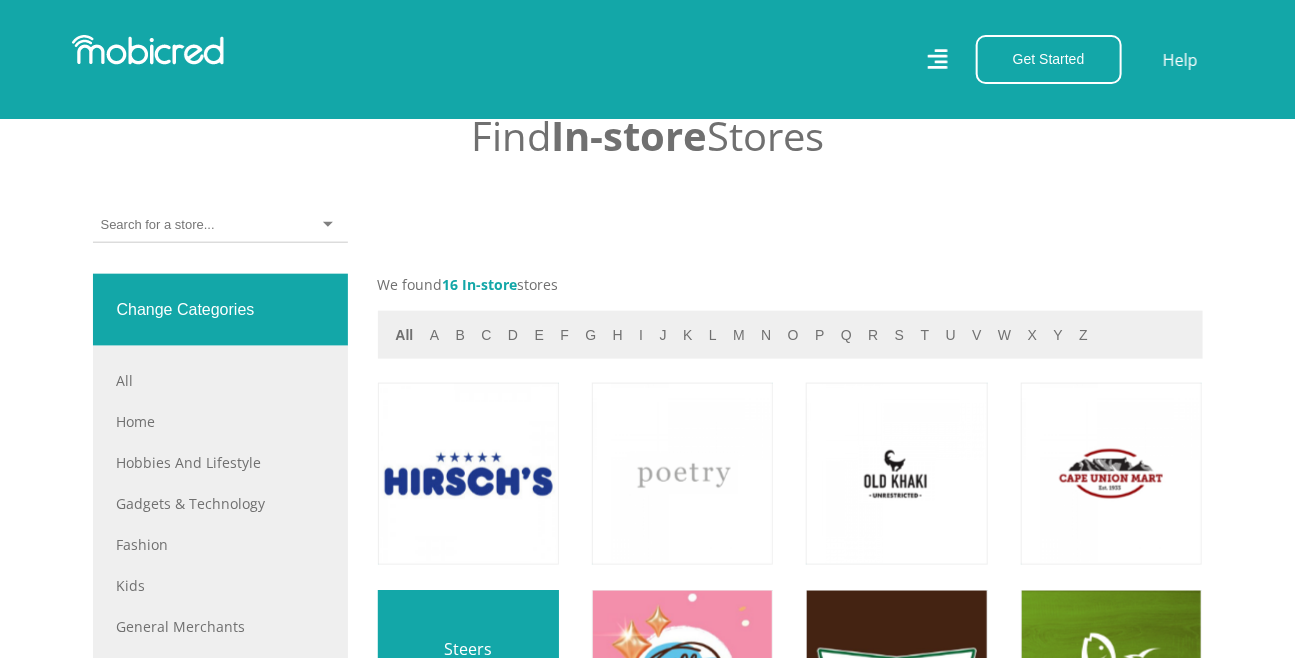 scroll, scrollTop: 636, scrollLeft: 0, axis: vertical 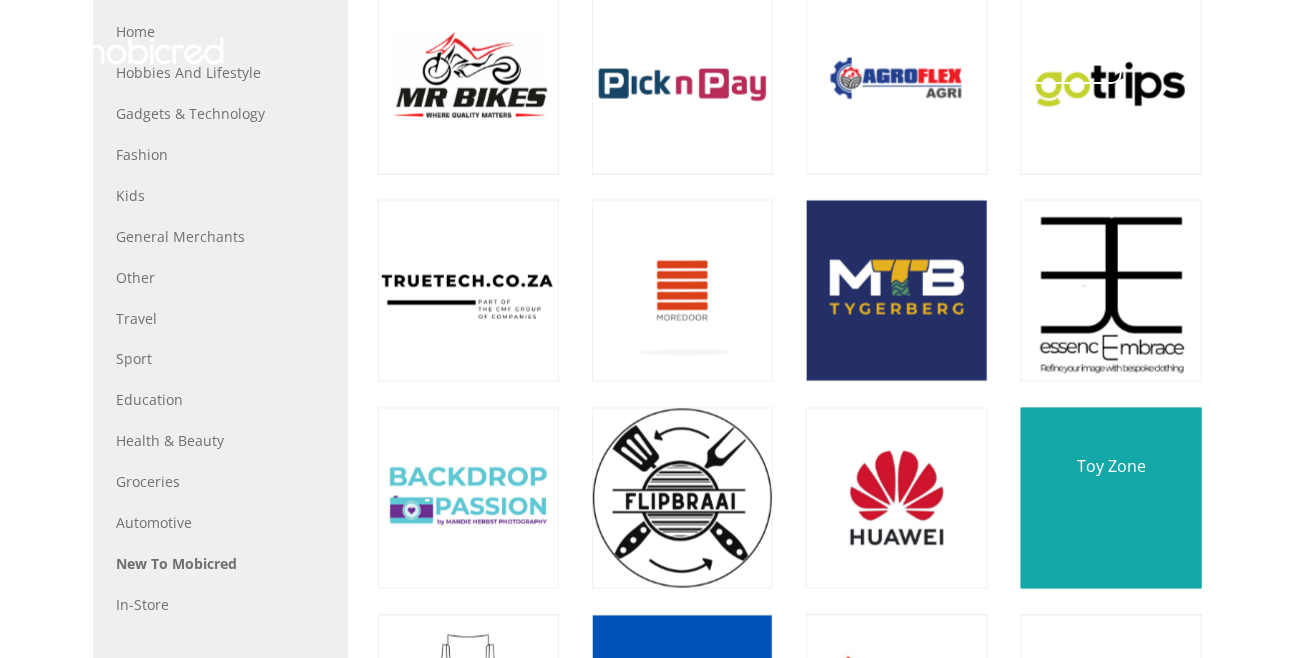 click at bounding box center [1111, 498] 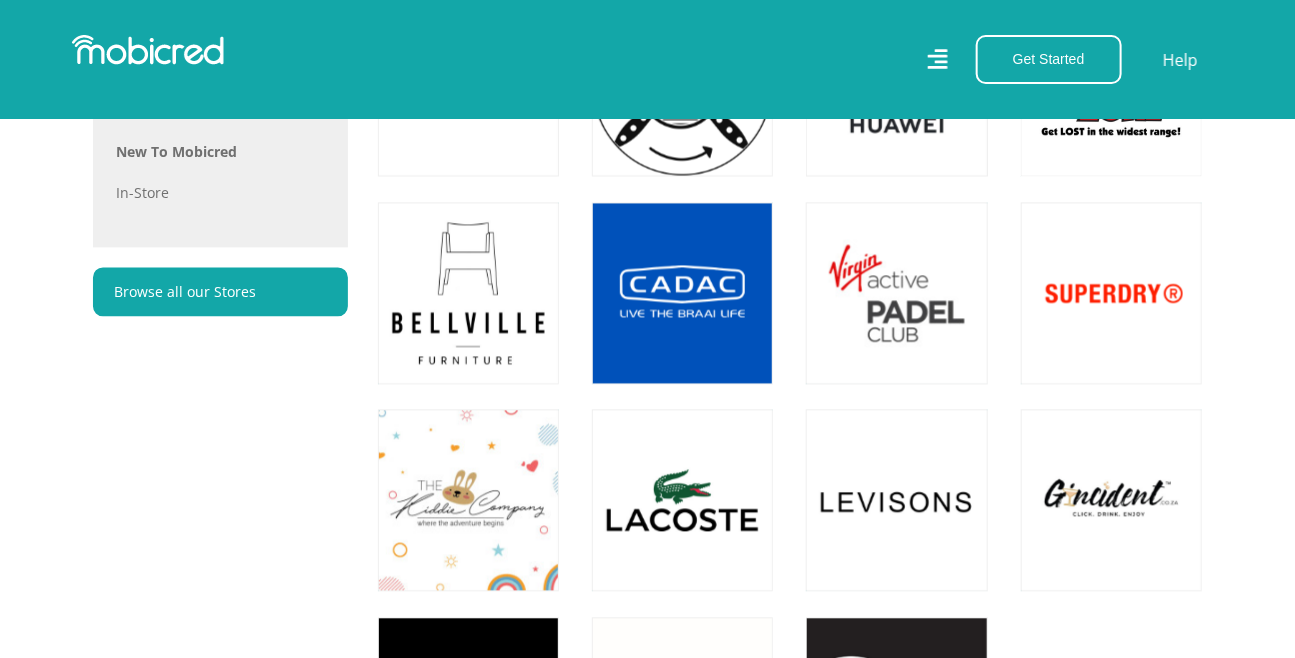 scroll, scrollTop: 1630, scrollLeft: 0, axis: vertical 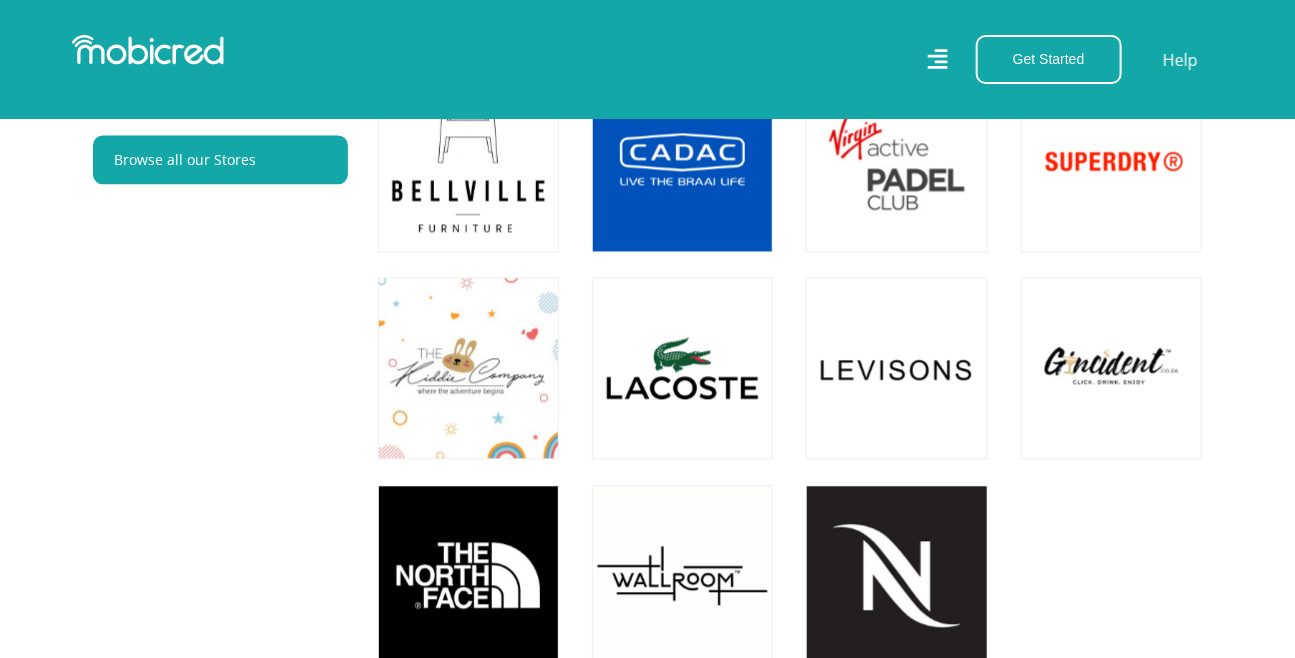 click at bounding box center (682, 368) 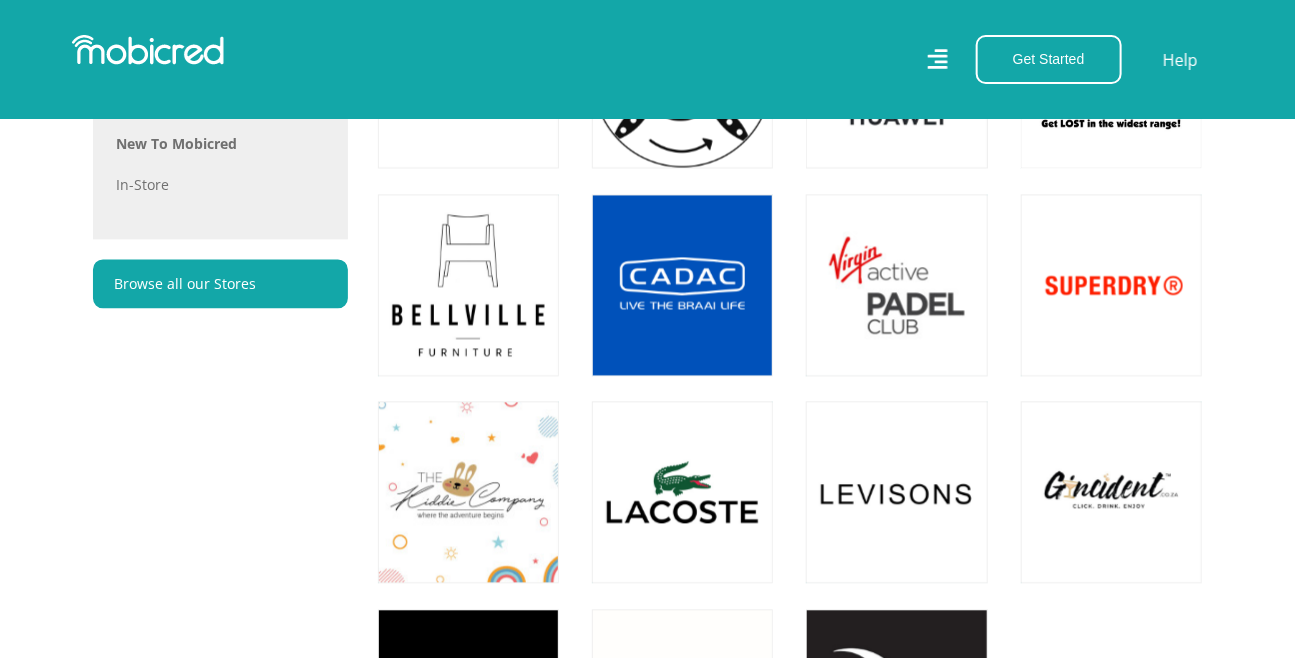 scroll, scrollTop: 1449, scrollLeft: 0, axis: vertical 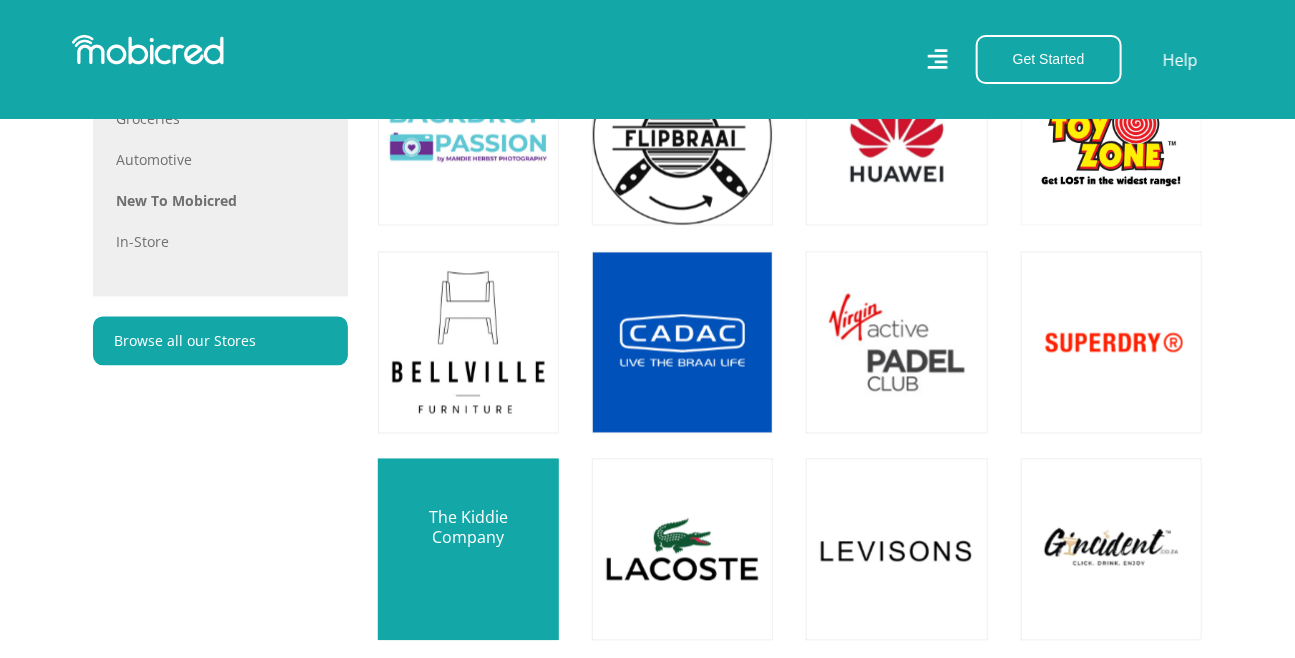 click at bounding box center (468, 549) 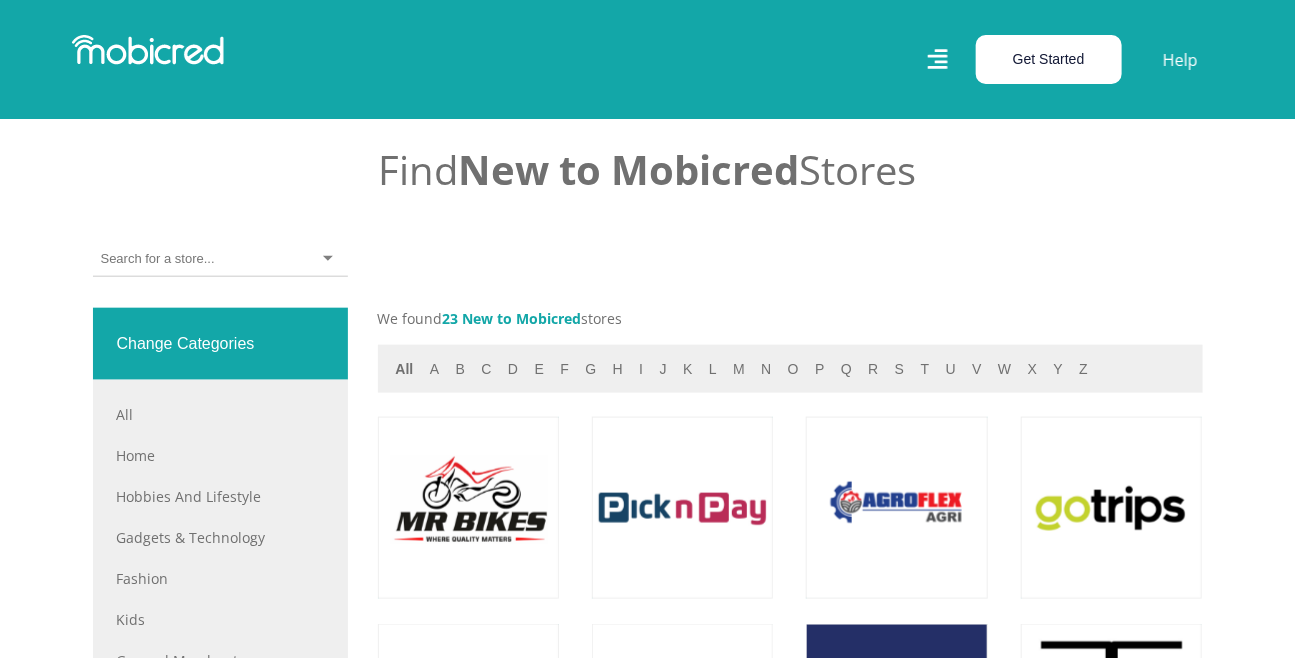scroll, scrollTop: 630, scrollLeft: 0, axis: vertical 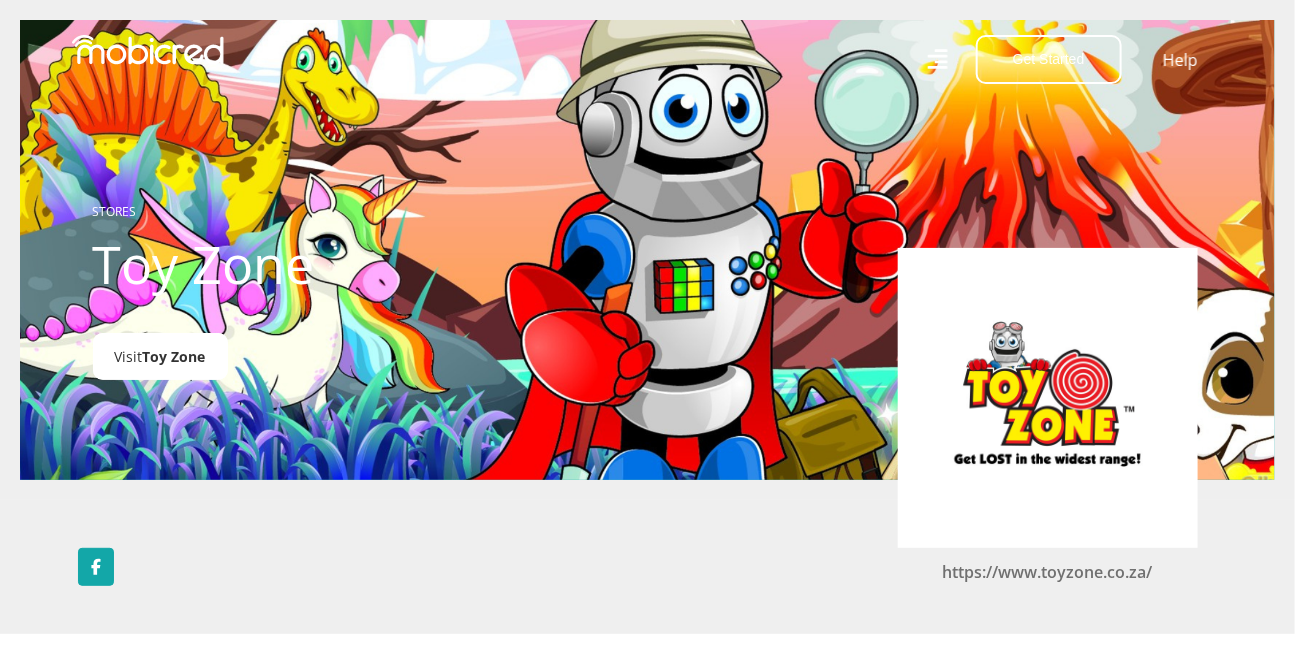 click on "Toy Zone" at bounding box center [174, 356] 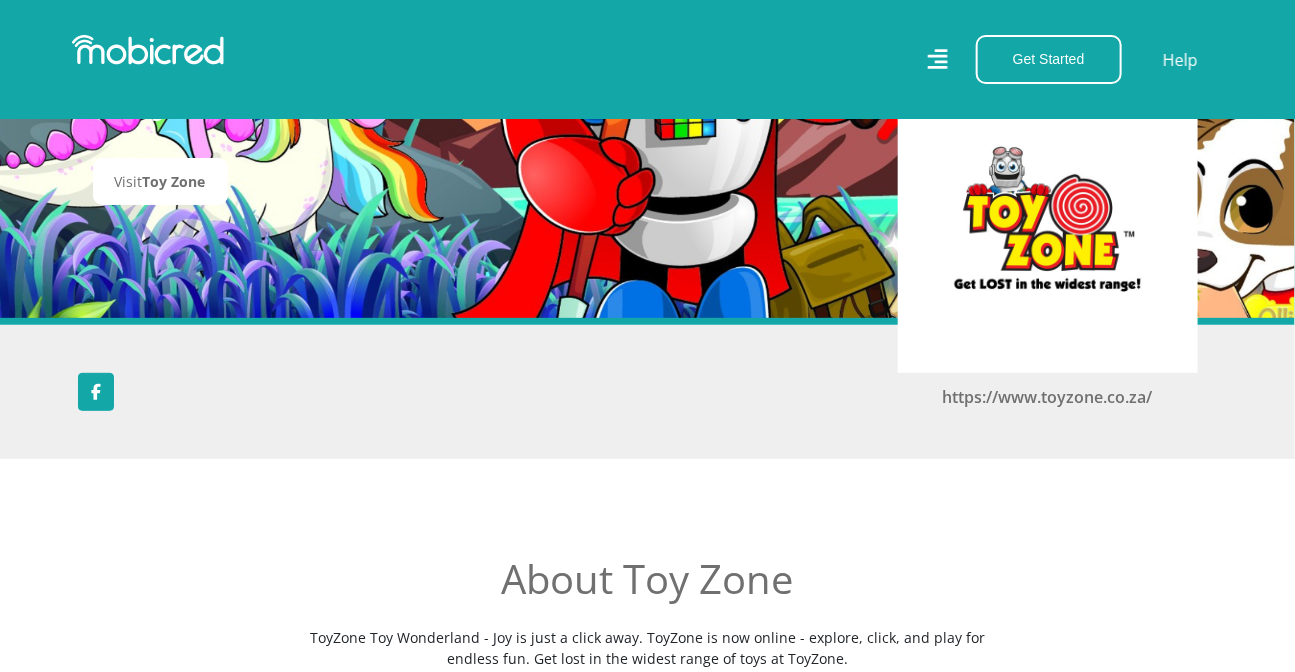 scroll, scrollTop: 181, scrollLeft: 0, axis: vertical 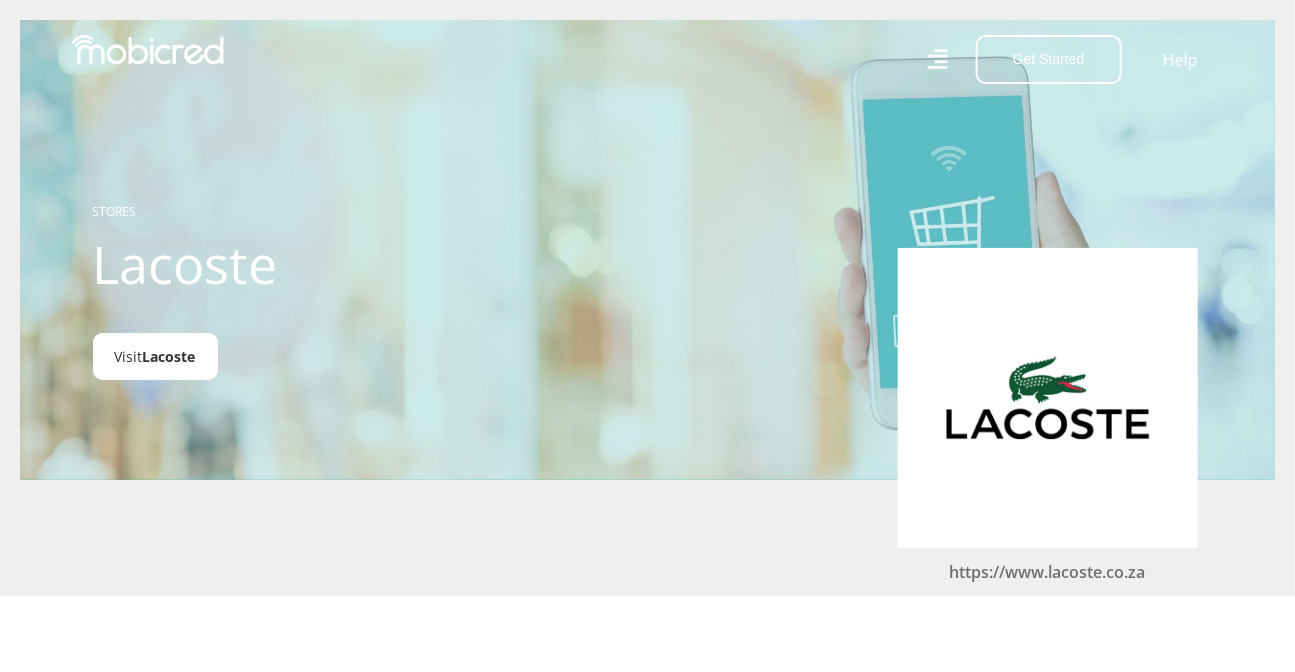 click on "Lacoste" at bounding box center (169, 356) 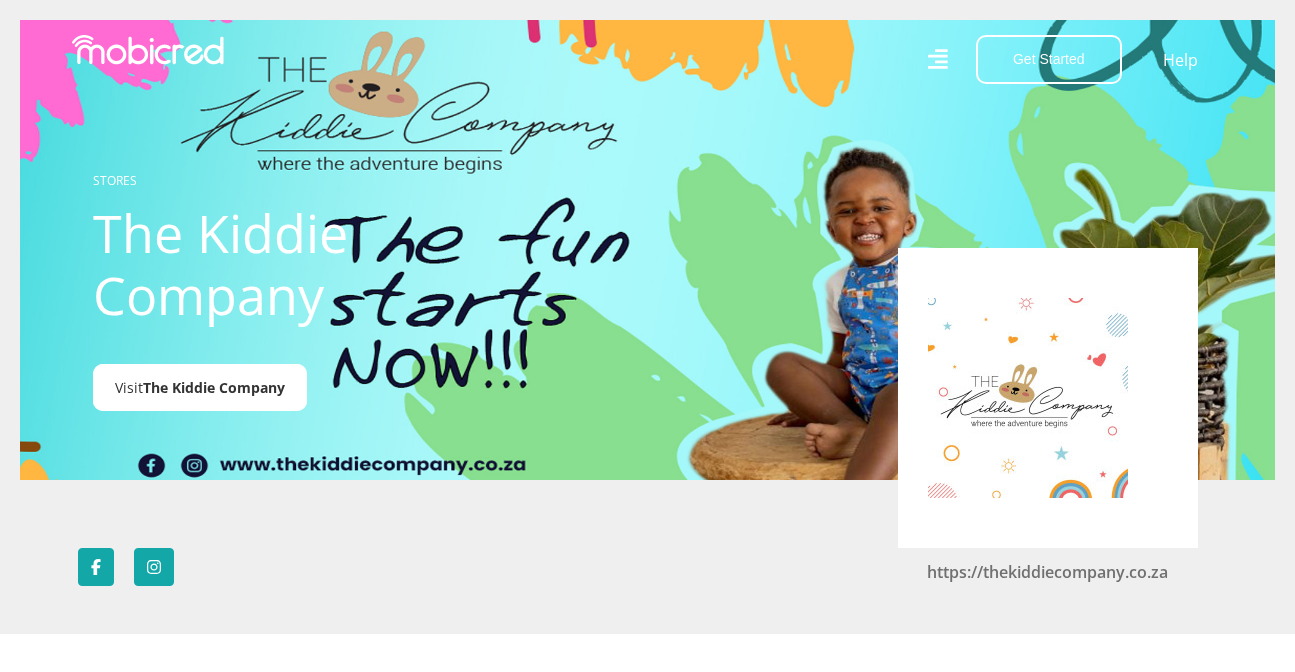 scroll, scrollTop: 0, scrollLeft: 0, axis: both 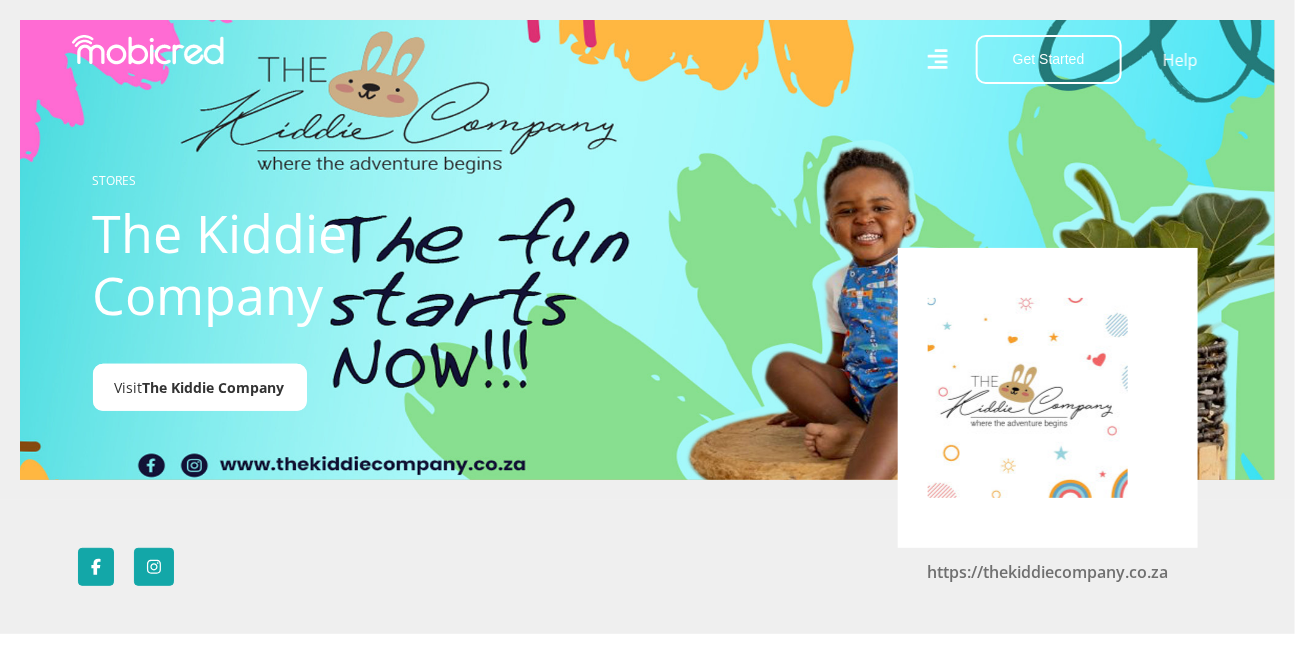click on "The Kiddie Company" at bounding box center [214, 387] 